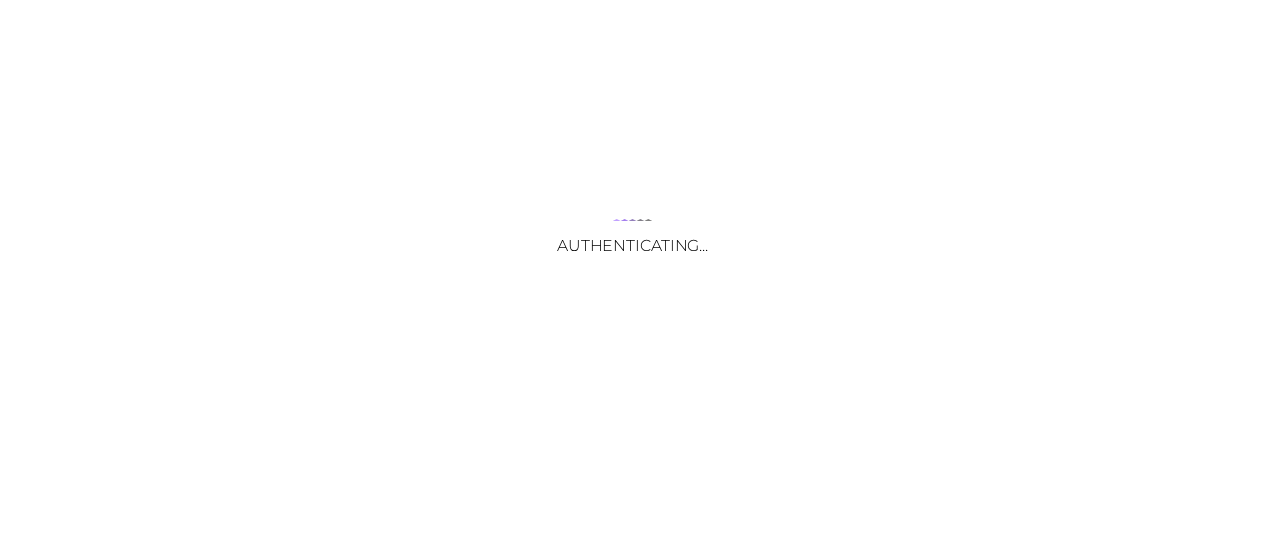 scroll, scrollTop: 0, scrollLeft: 0, axis: both 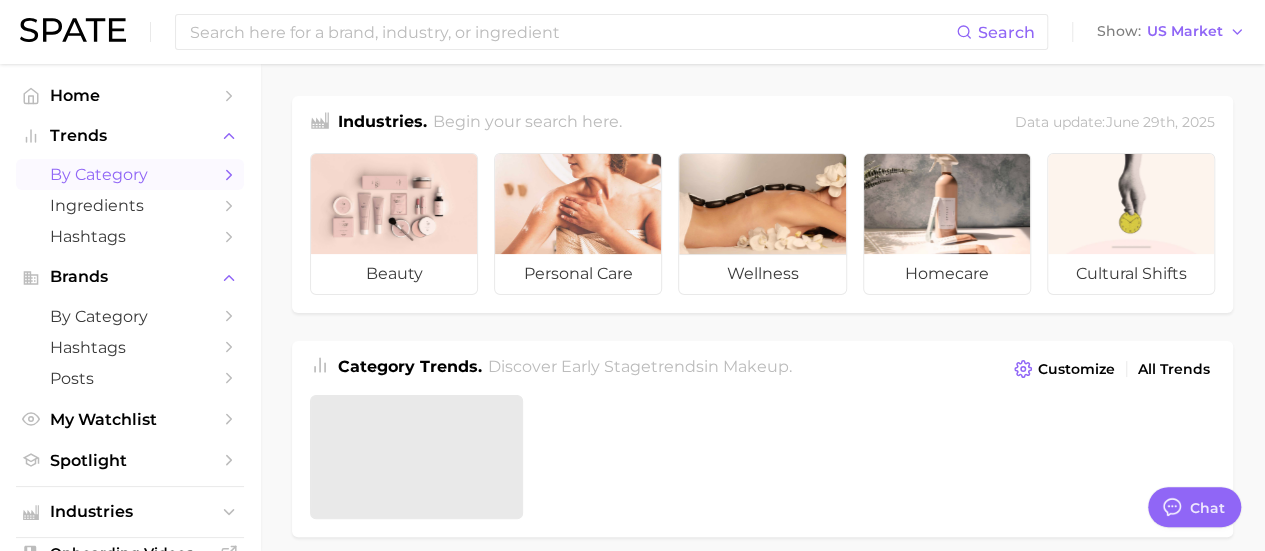 click on "by Category" at bounding box center [130, 174] 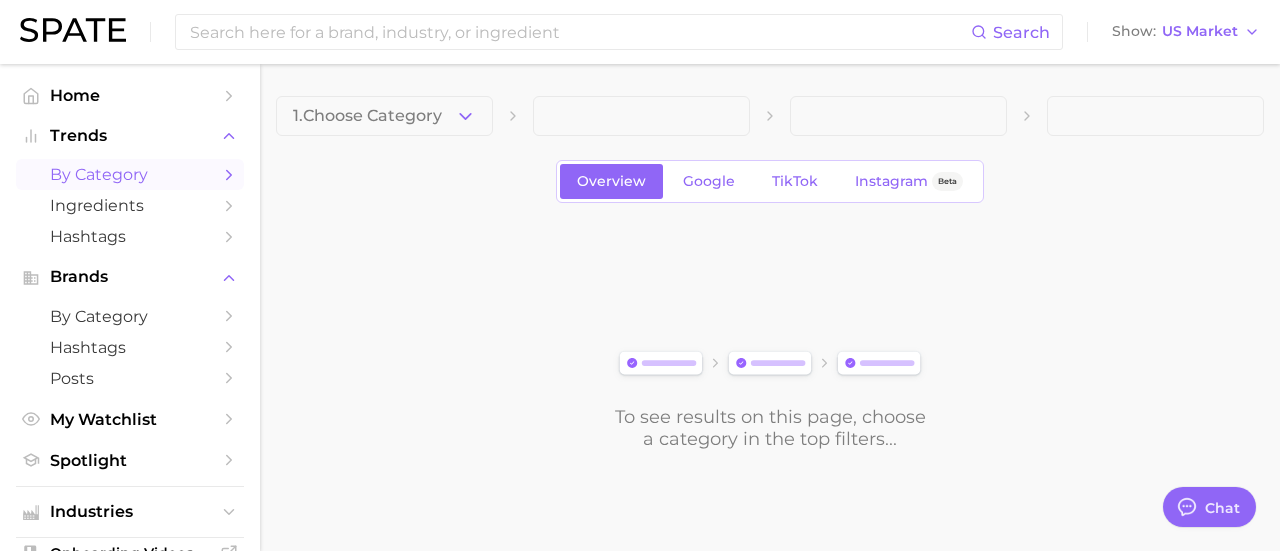 click at bounding box center [641, 116] 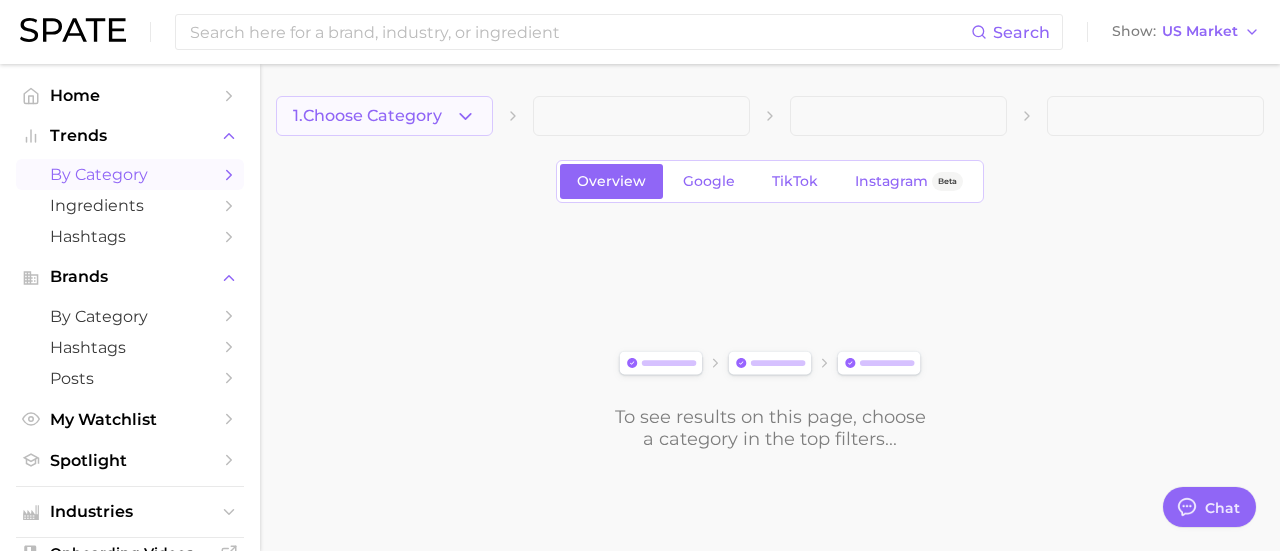 click 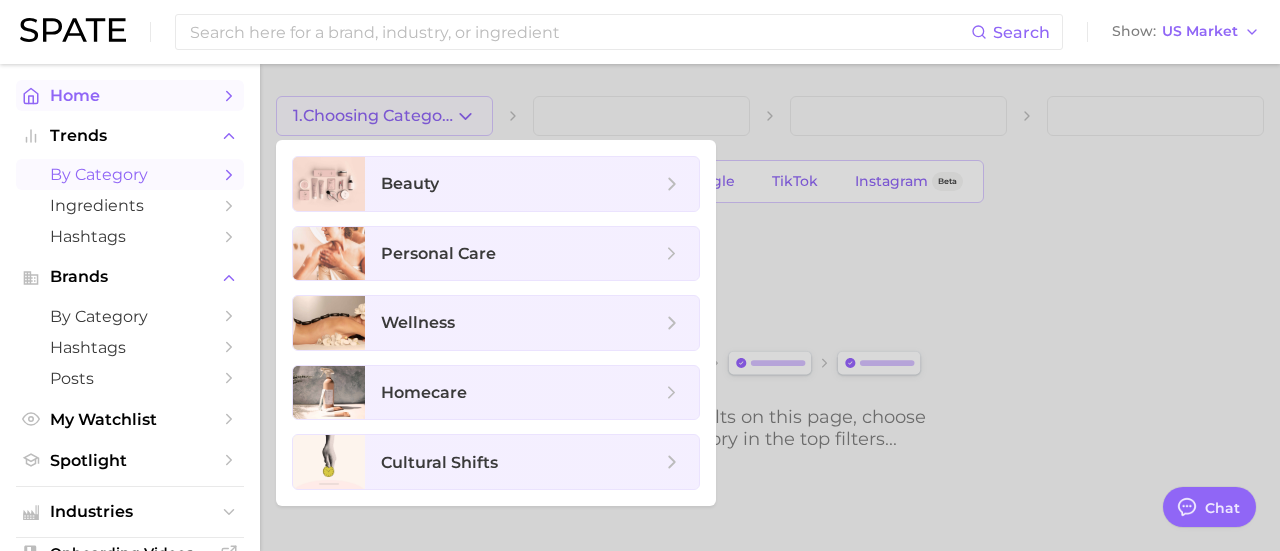 click on "Home" at bounding box center (130, 95) 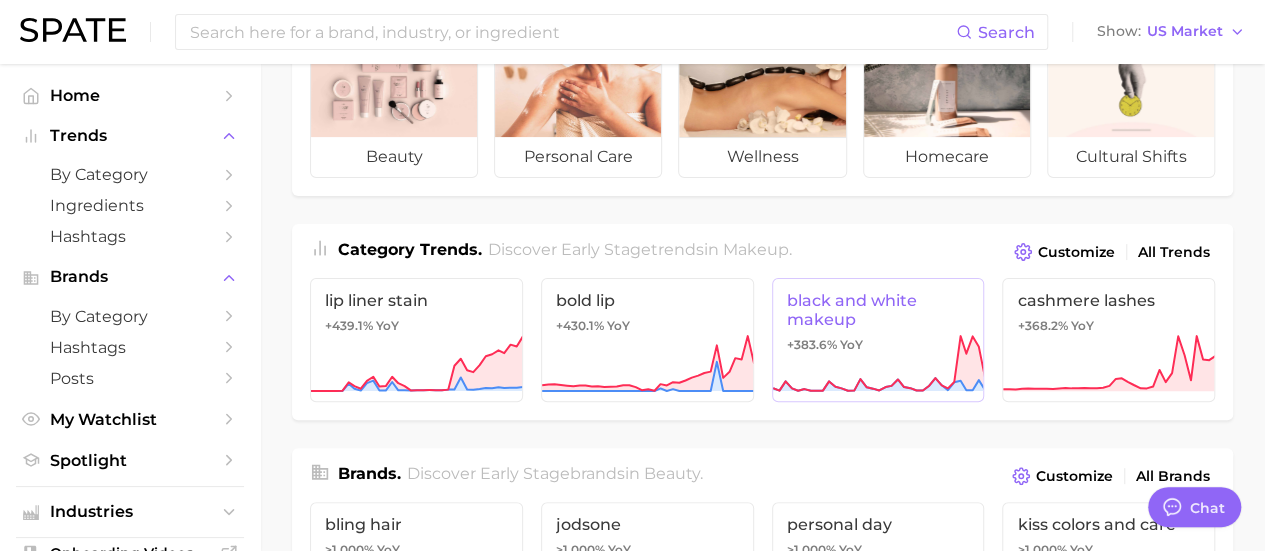scroll, scrollTop: 100, scrollLeft: 0, axis: vertical 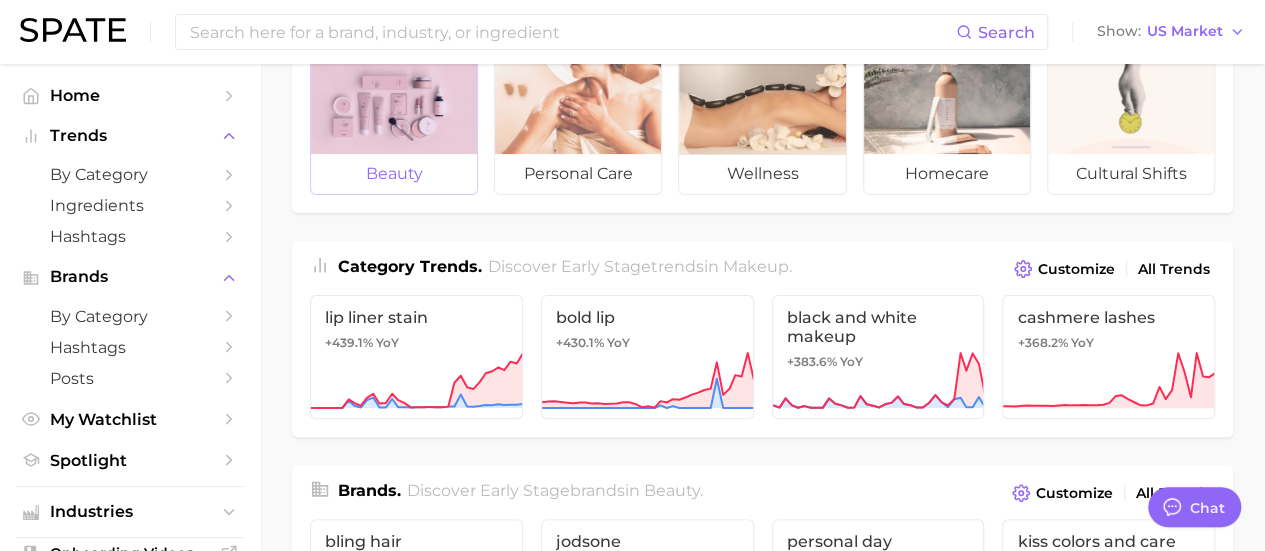 click at bounding box center (394, 104) 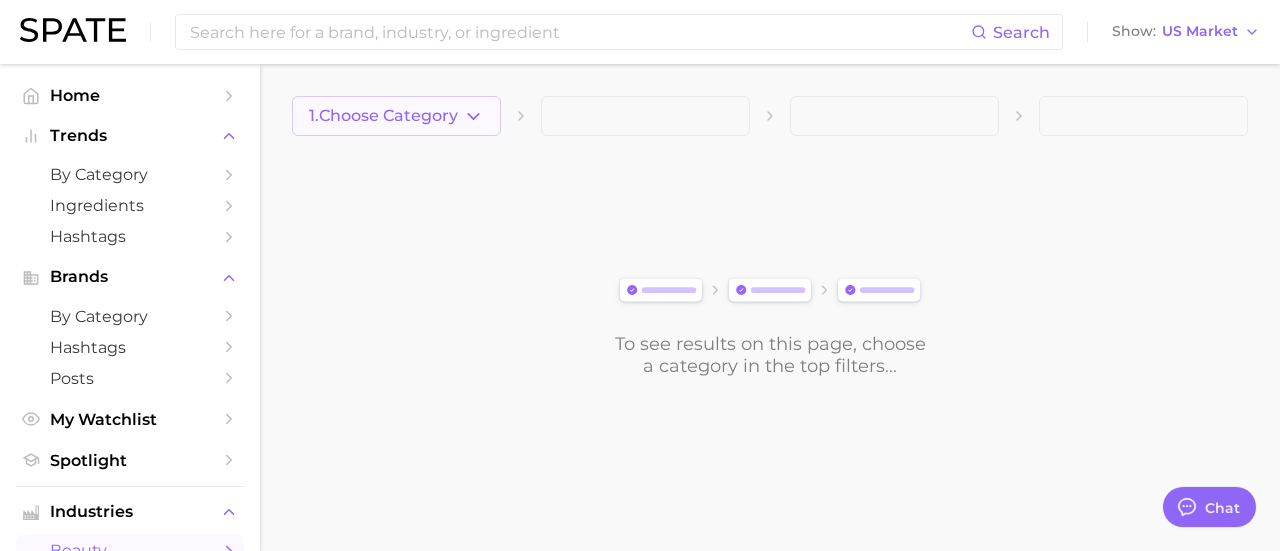 click on "1.  Choose Category" at bounding box center [396, 116] 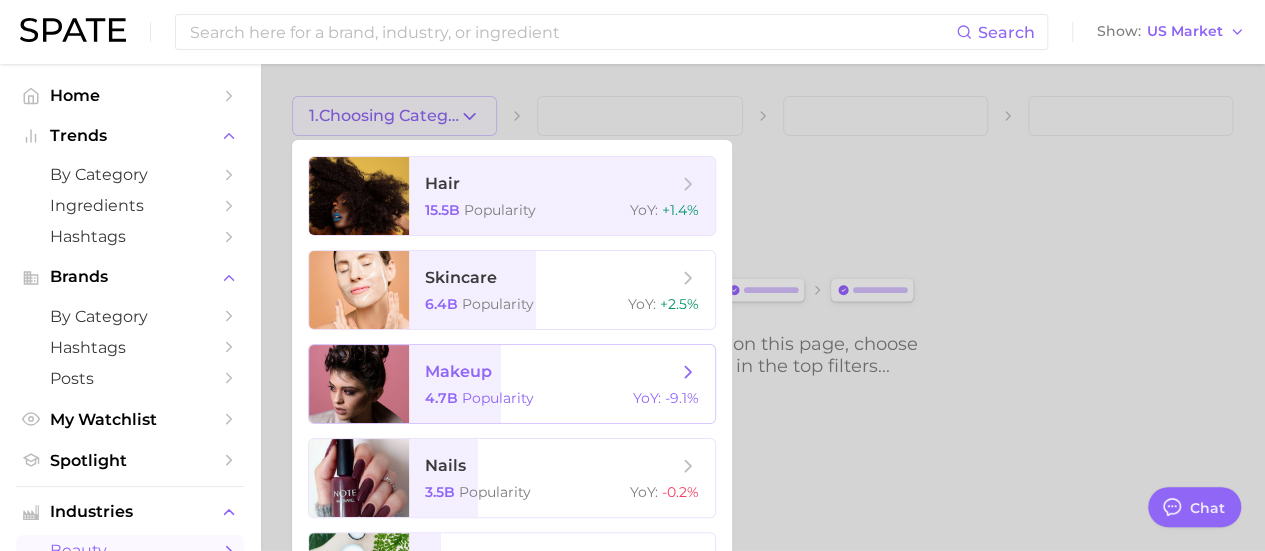 click on "makeup" at bounding box center (551, 372) 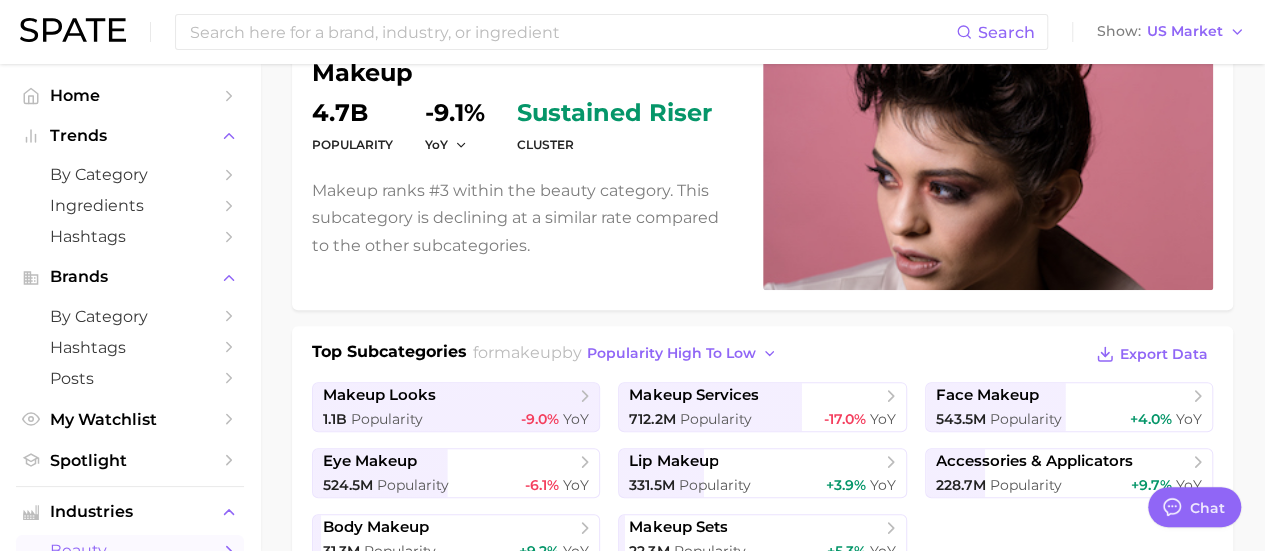 scroll, scrollTop: 400, scrollLeft: 0, axis: vertical 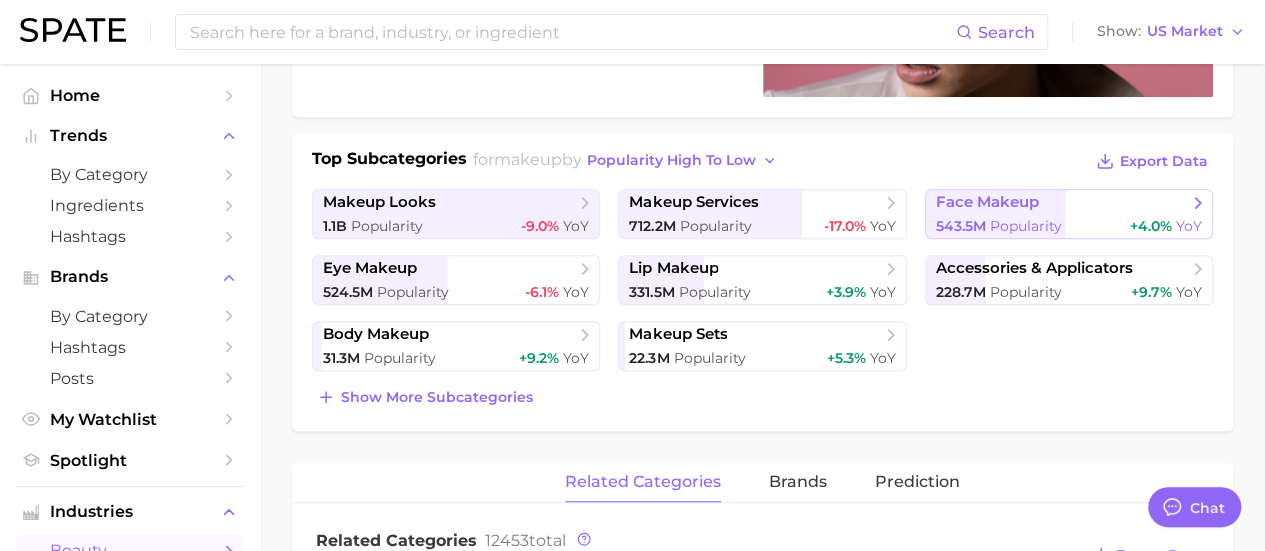 click on "face makeup" at bounding box center [1062, 203] 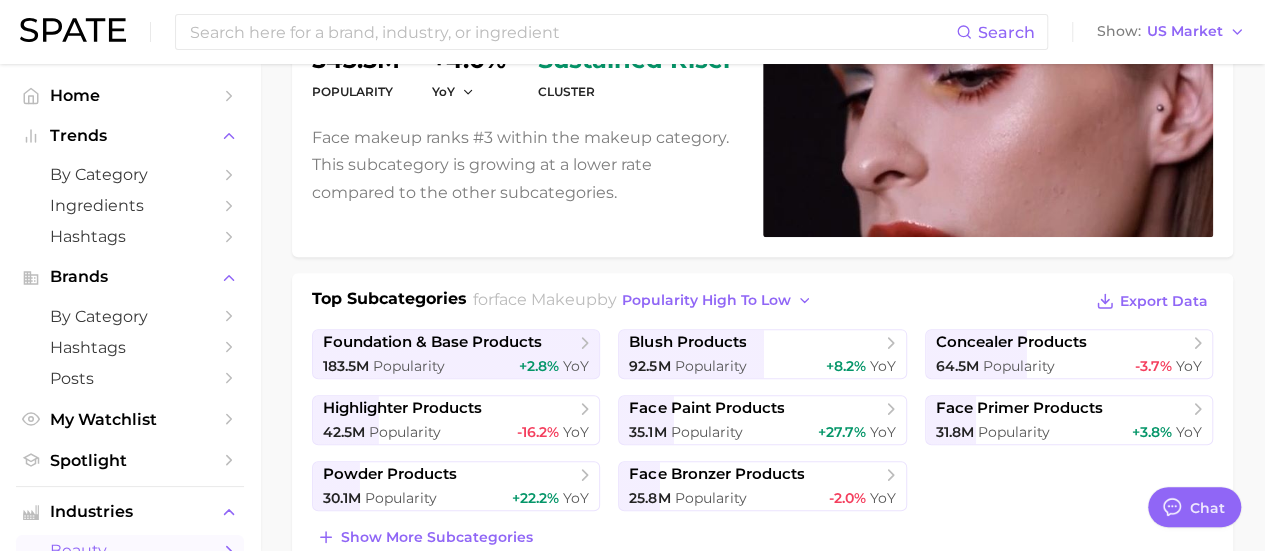 scroll, scrollTop: 300, scrollLeft: 0, axis: vertical 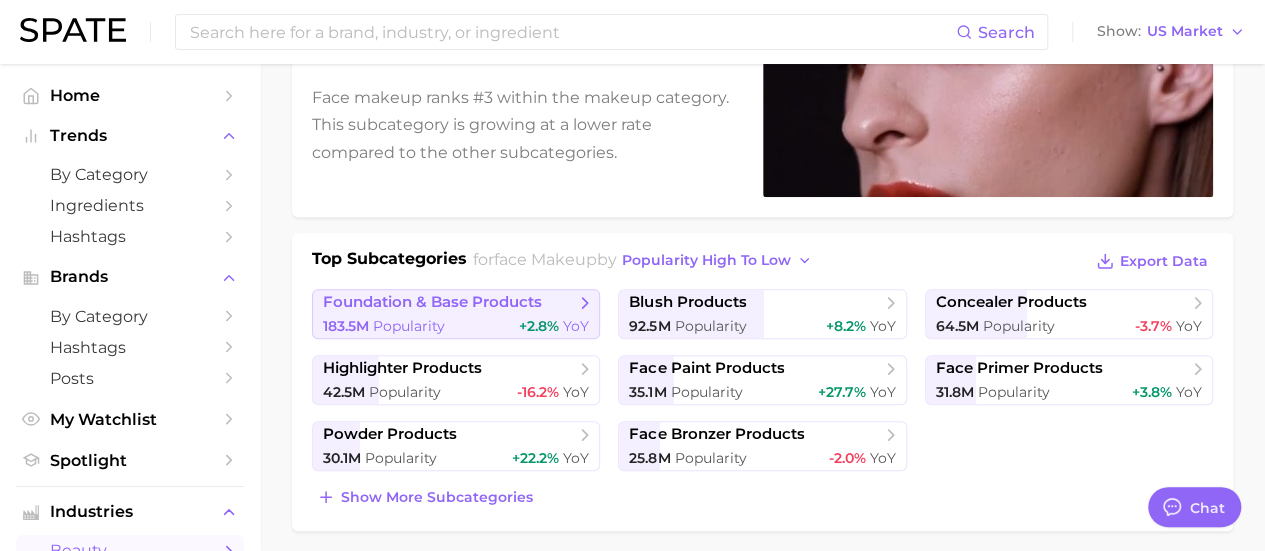 click on "foundation & base products 183.5m   Popularity +2.8%   YoY" at bounding box center (456, 314) 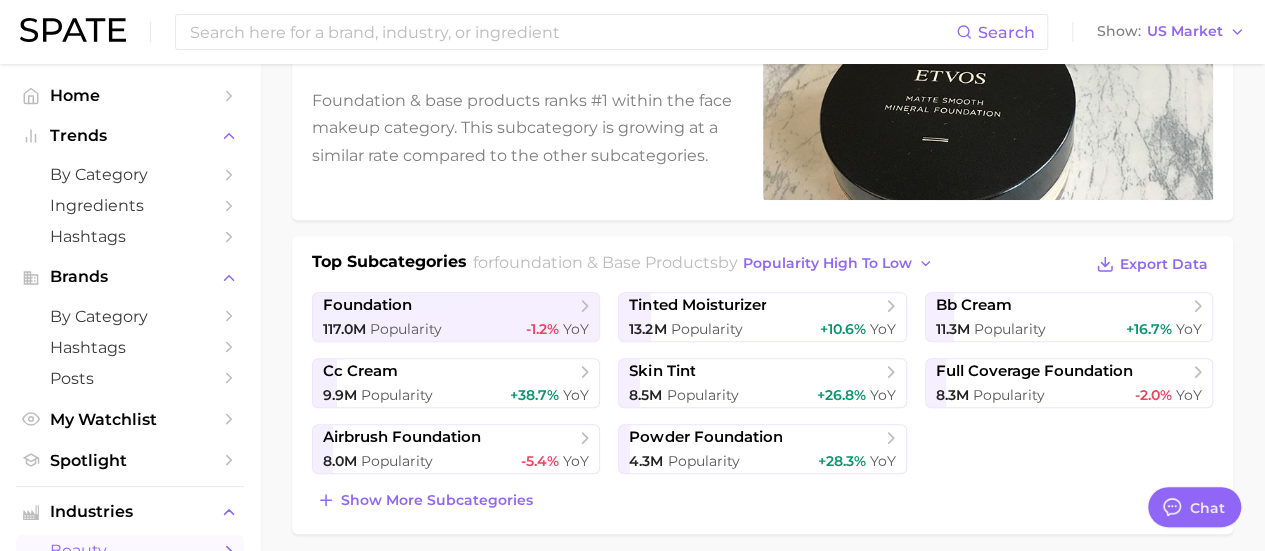 scroll, scrollTop: 300, scrollLeft: 0, axis: vertical 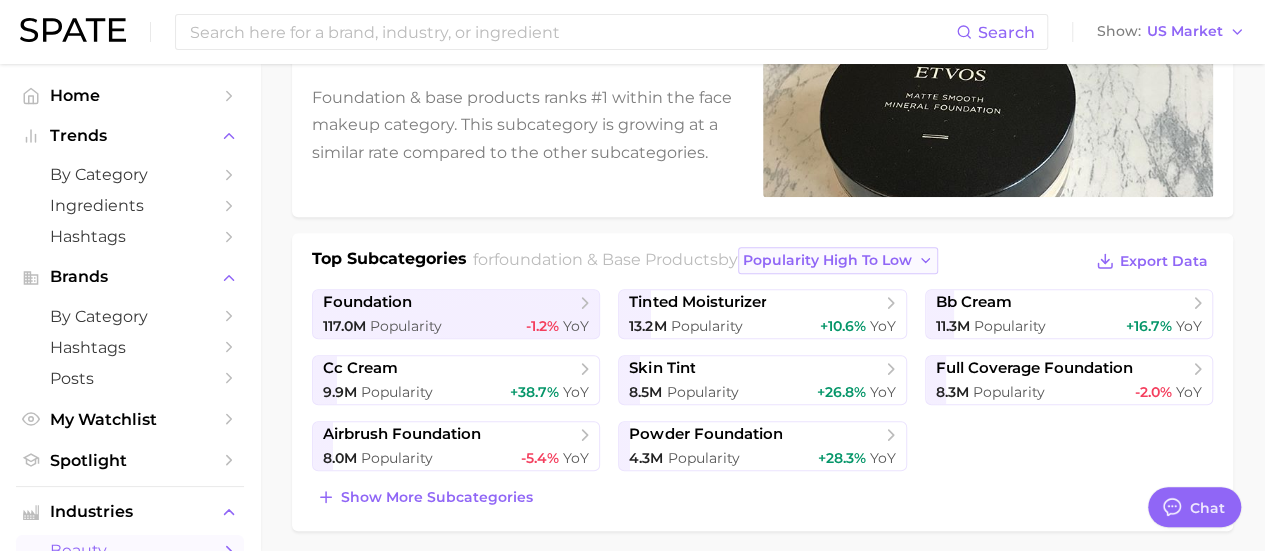 click on "popularity high to low" at bounding box center (827, 260) 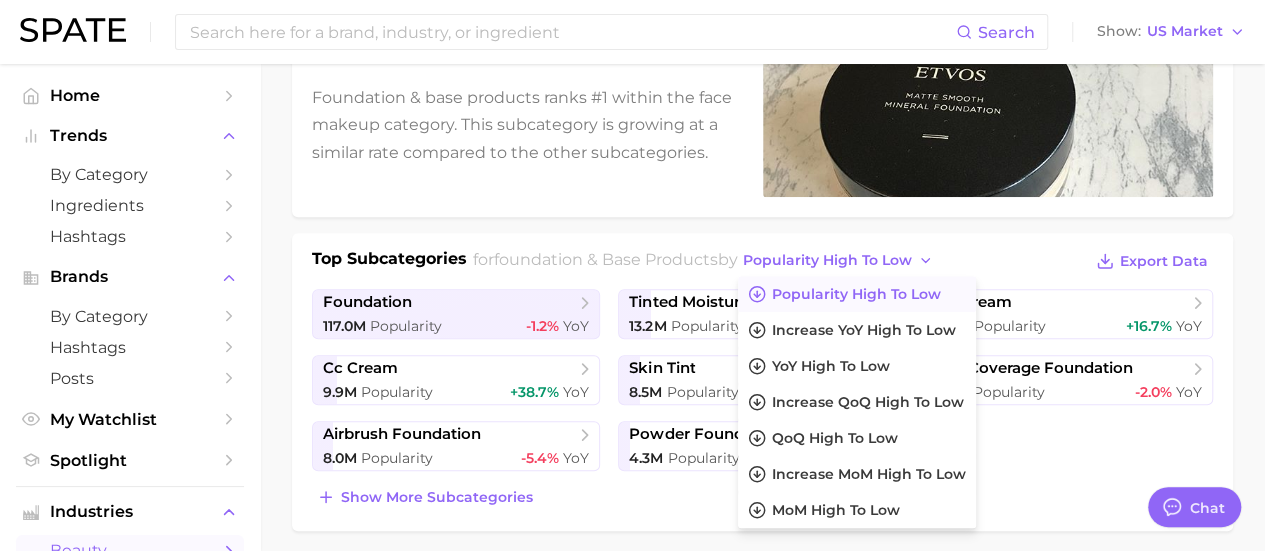 click on "1. makeup 2. face makeup 3. foundation & base products 4. Subcategory Overview Google TikTok Instagram Beta foundation & base products Popularity 183.5m YoY +2.8% cluster sustained riser Foundation & base products ranks #1 within the face makeup category. This subcategory is growing at a similar rate compared to the other subcategories.  Top Subcategories for  foundation & base products  by  popularity high to low Popularity   high to low Increase YoY   high to low YoY   high to low Increase QoQ   high to low QoQ   high to low Increase MoM   high to low MoM   high to low Export Data foundation 117.0m   Popularity -1.2%   YoY tinted moisturizer 13.2m   Popularity +10.6%   YoY bb cream 11.3m   Popularity +16.7%   YoY cc cream 9.9m   Popularity +38.7%   YoY skin tint 8.5m   Popularity +26.8%   YoY full coverage foundation 8.3m   Popularity -2.0%   YoY airbrush foundation 8.0m   Popularity -5.4%   YoY powder foundation 4.3m   Popularity +28.3%   YoY Show more subcategories related categories 5679" at bounding box center [762, 629] 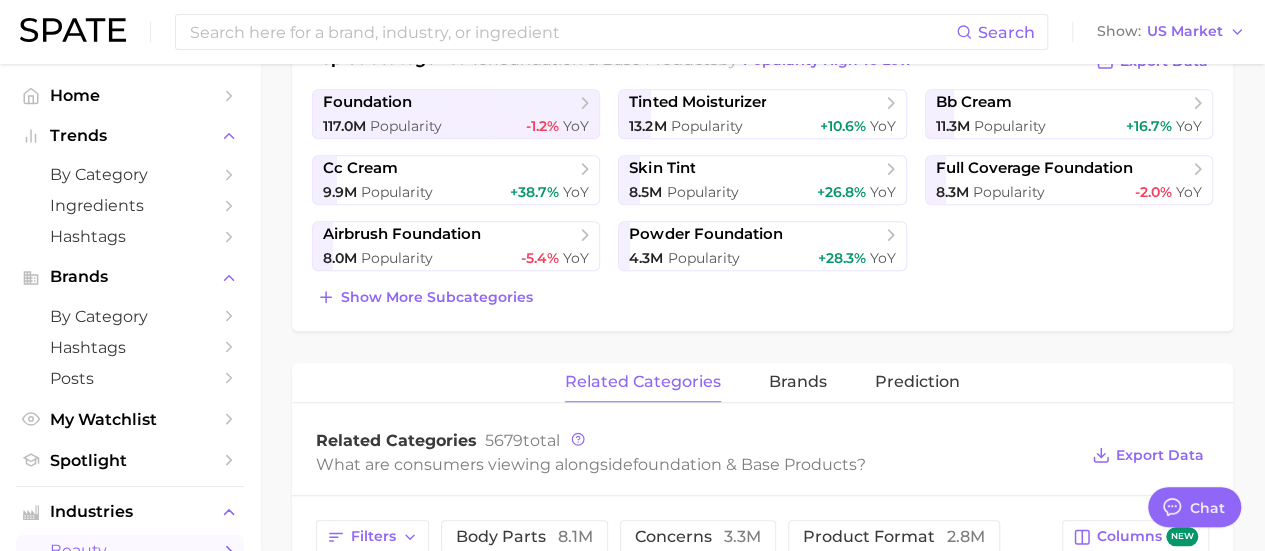 scroll, scrollTop: 400, scrollLeft: 0, axis: vertical 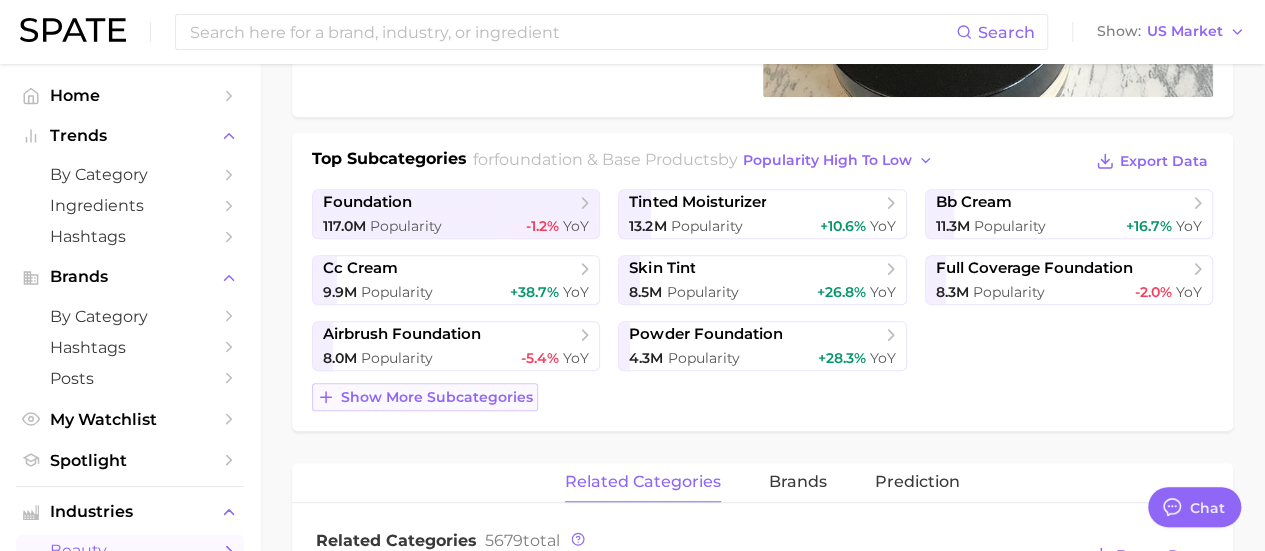 click on "Show more subcategories" at bounding box center [437, 397] 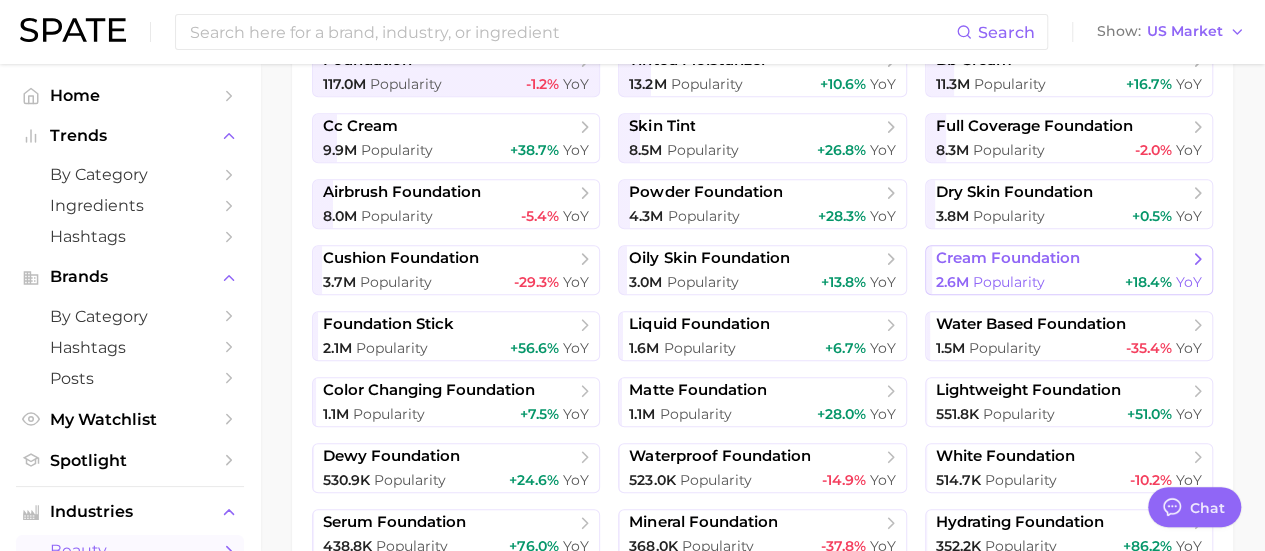 scroll, scrollTop: 500, scrollLeft: 0, axis: vertical 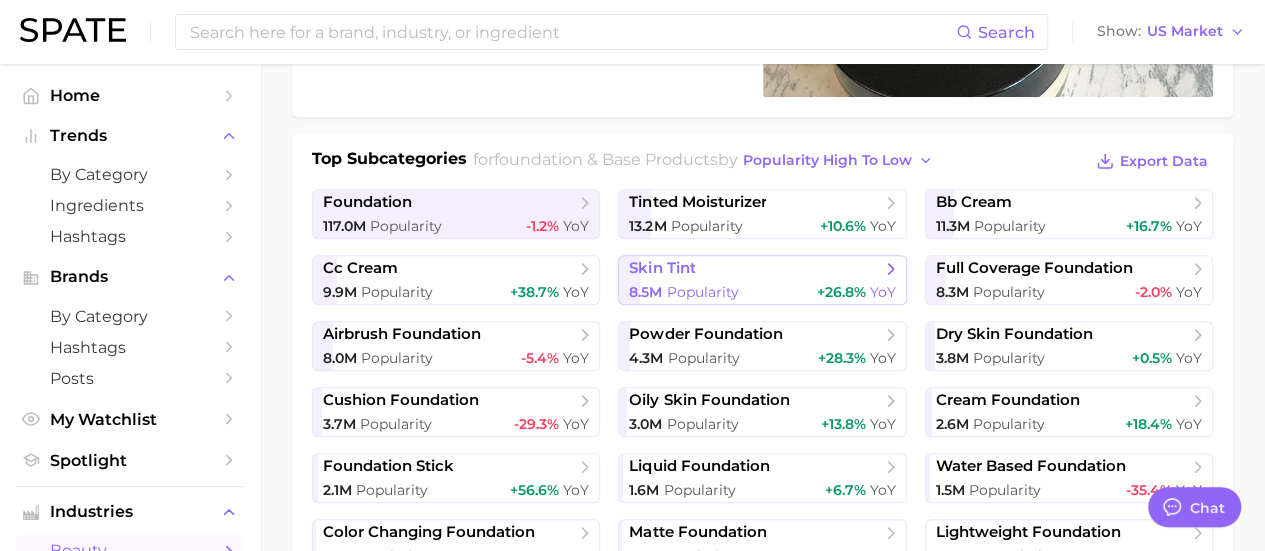 click on "skin tint 8.5m   Popularity +26.8%   YoY" at bounding box center (762, 280) 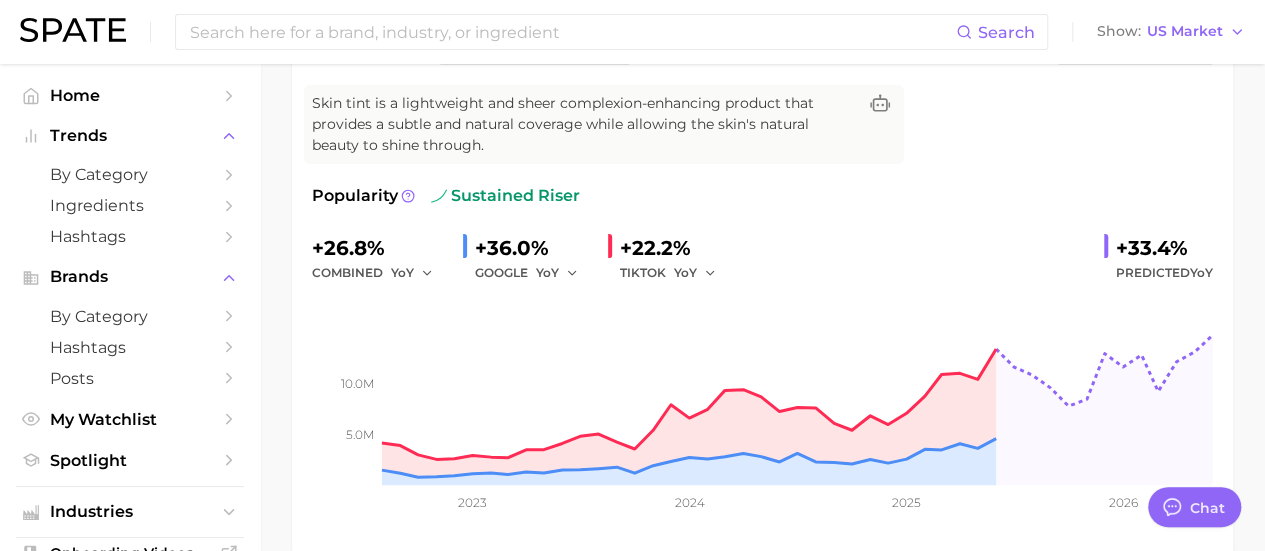 scroll, scrollTop: 200, scrollLeft: 0, axis: vertical 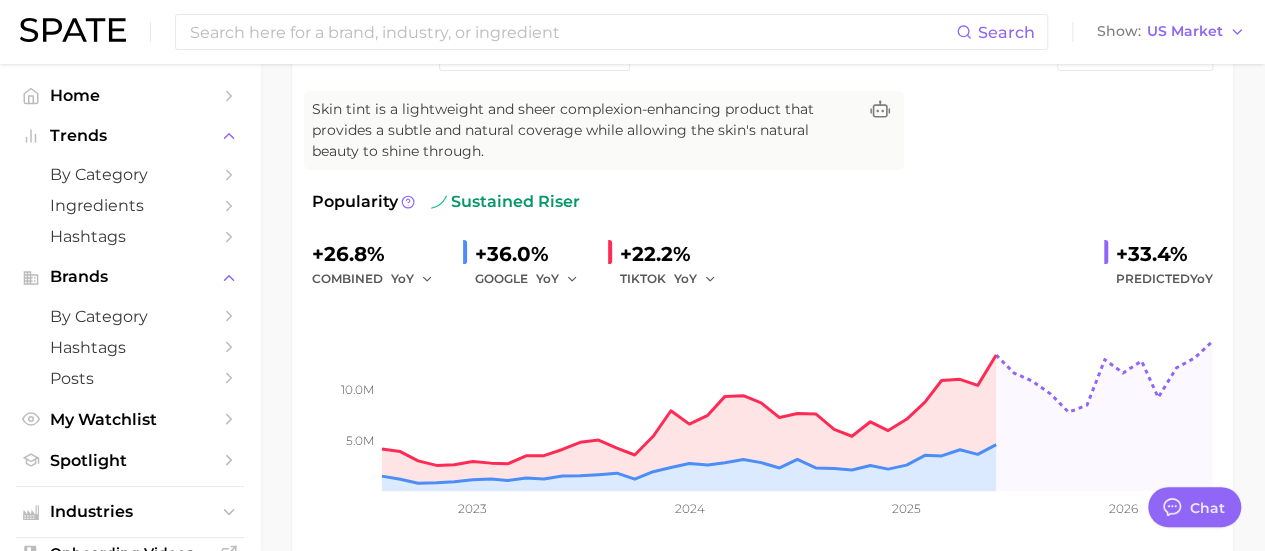 drag, startPoint x: 832, startPoint y: 263, endPoint x: 757, endPoint y: 321, distance: 94.81033 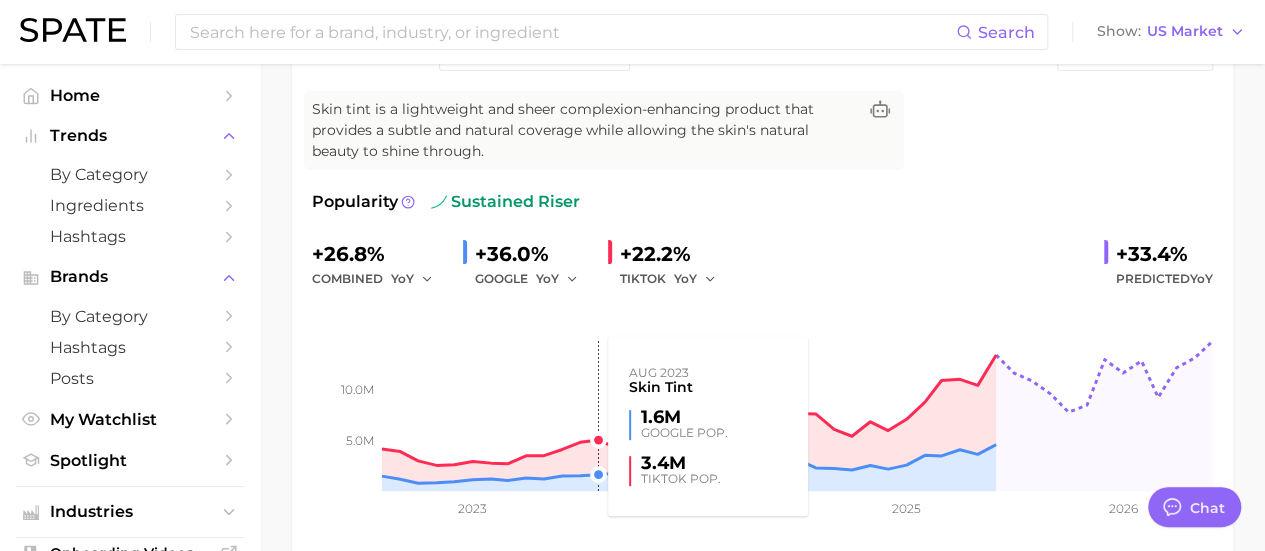drag, startPoint x: 584, startPoint y: 395, endPoint x: 445, endPoint y: 407, distance: 139.51703 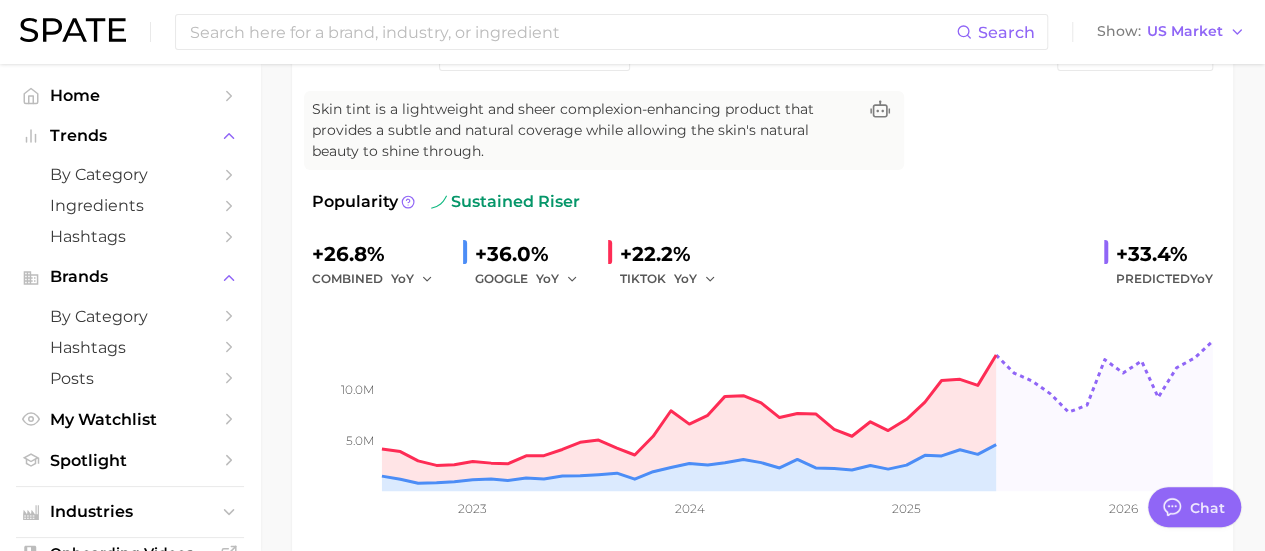 drag, startPoint x: 445, startPoint y: 407, endPoint x: 1107, endPoint y: 115, distance: 723.5385 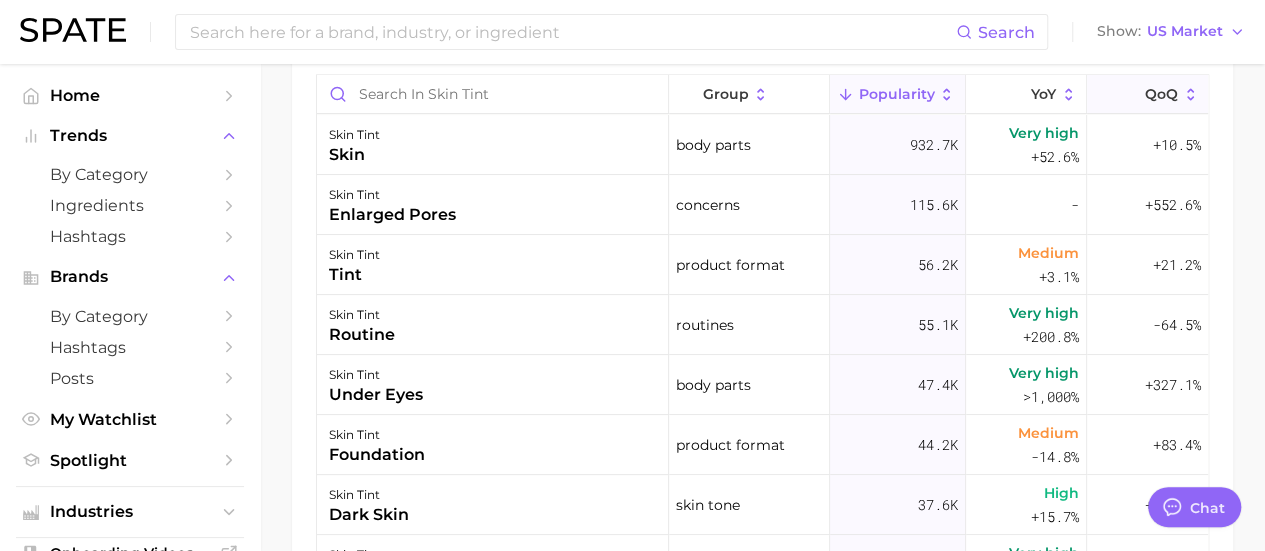 scroll, scrollTop: 1200, scrollLeft: 0, axis: vertical 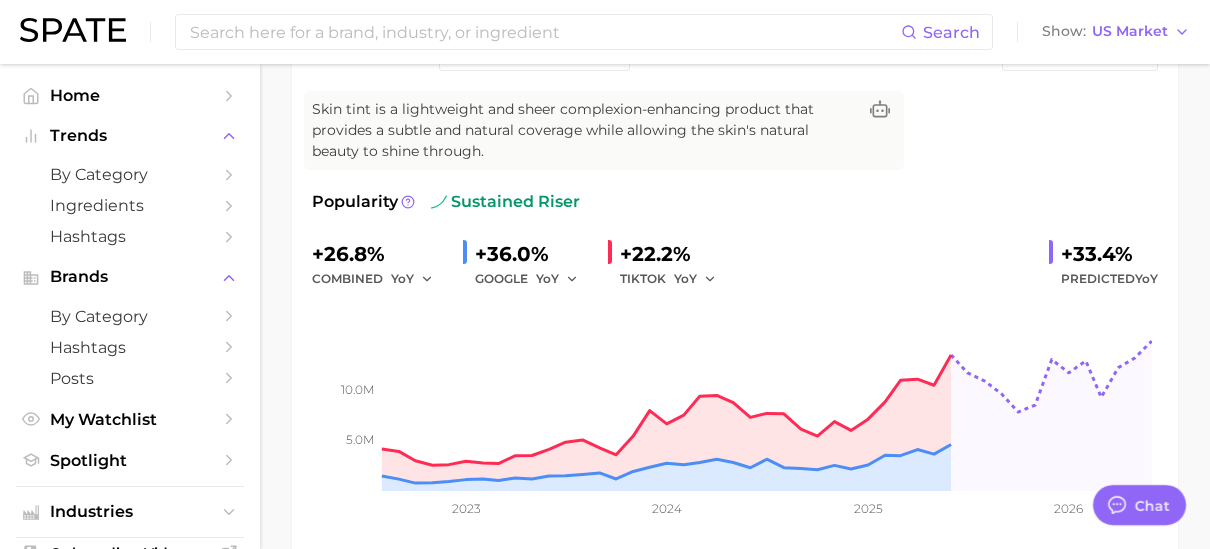 type on "x" 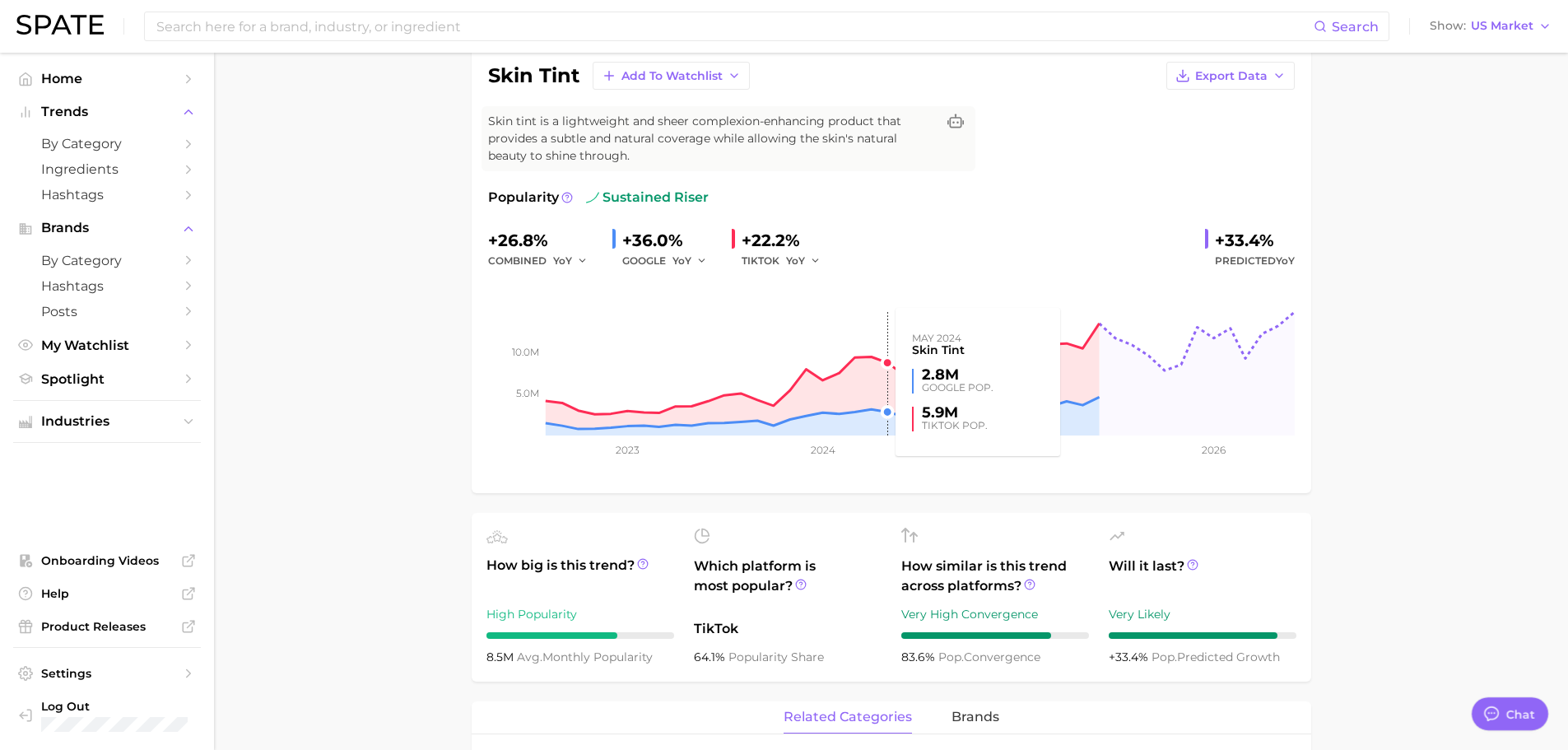 scroll, scrollTop: 0, scrollLeft: 0, axis: both 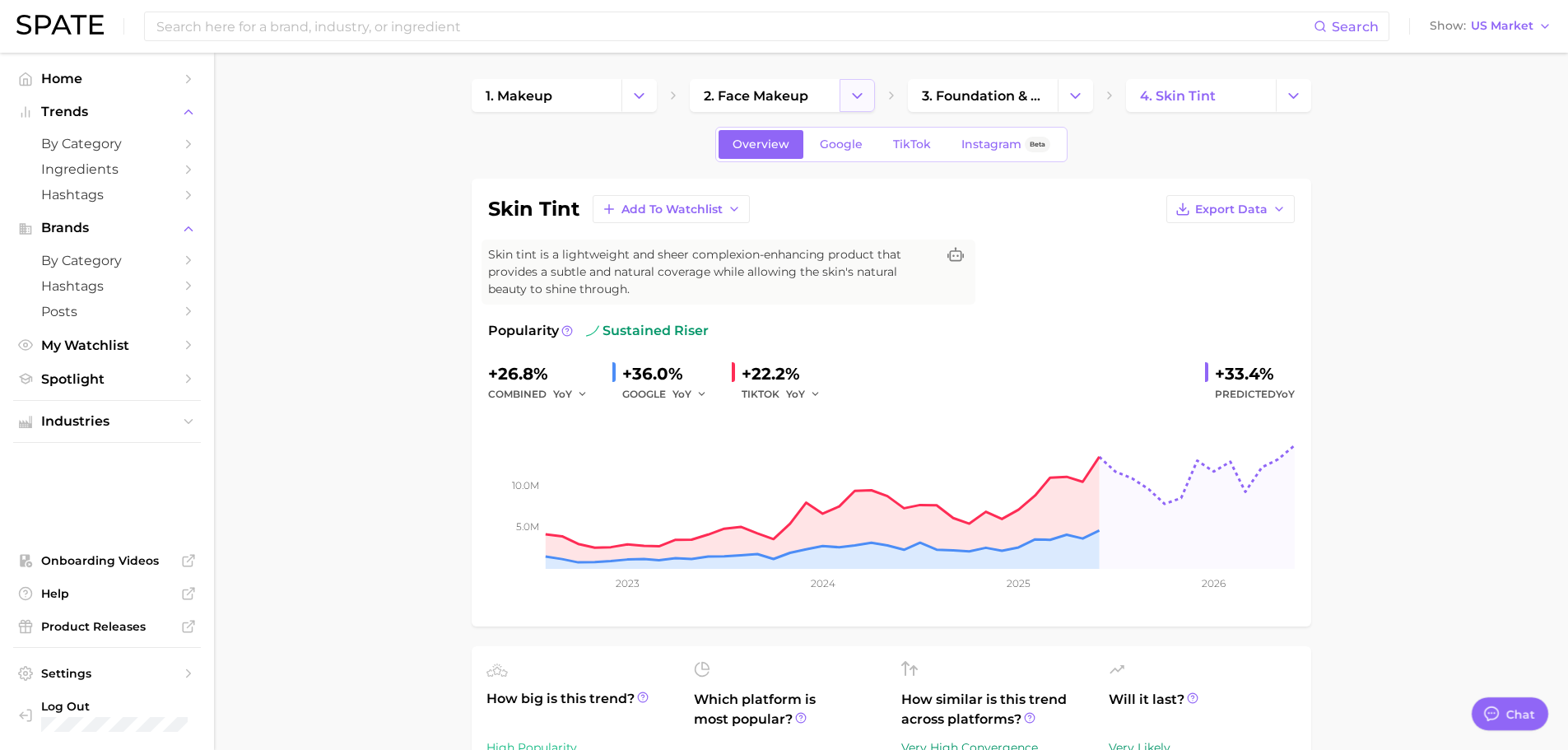 click 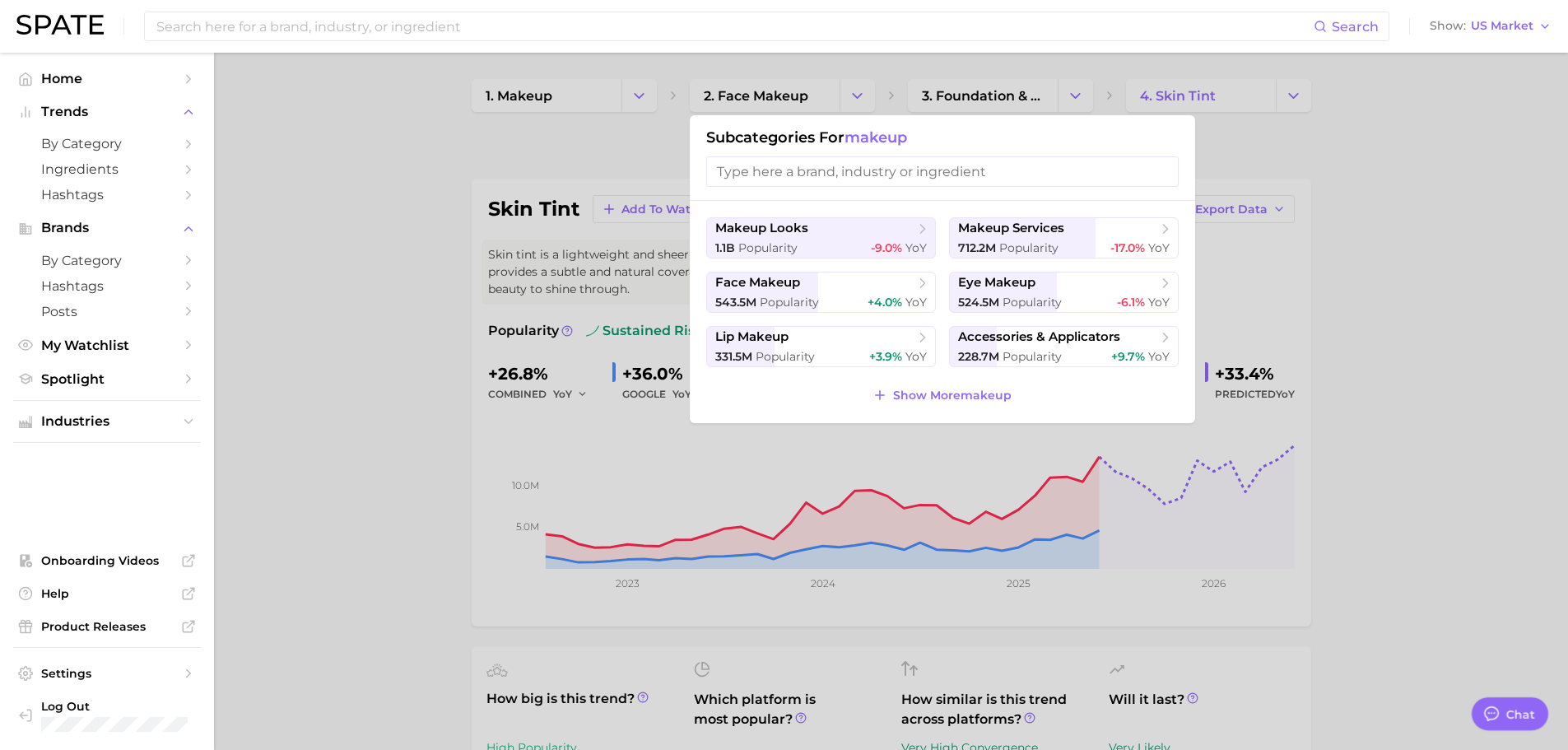 click at bounding box center [784, 375] 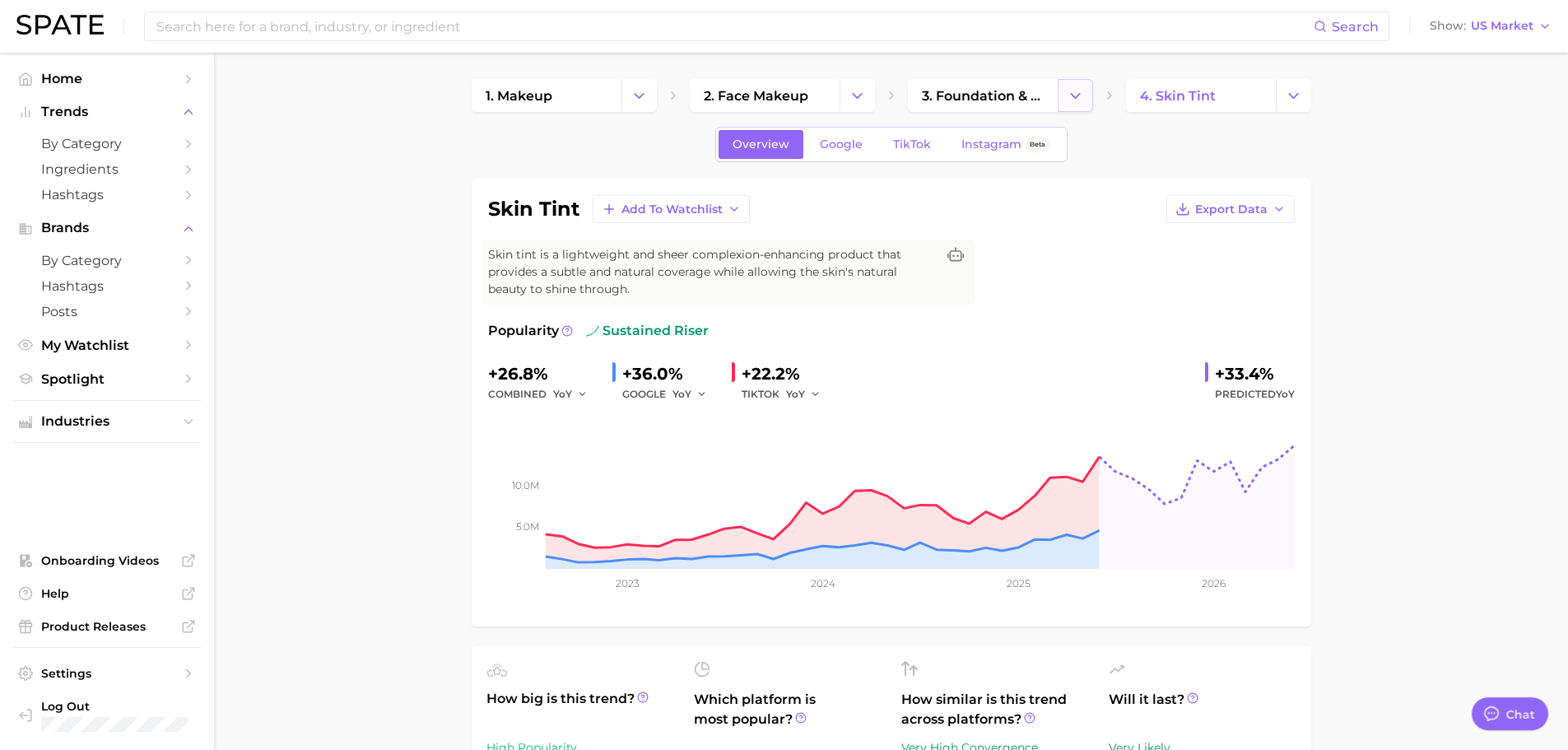 click 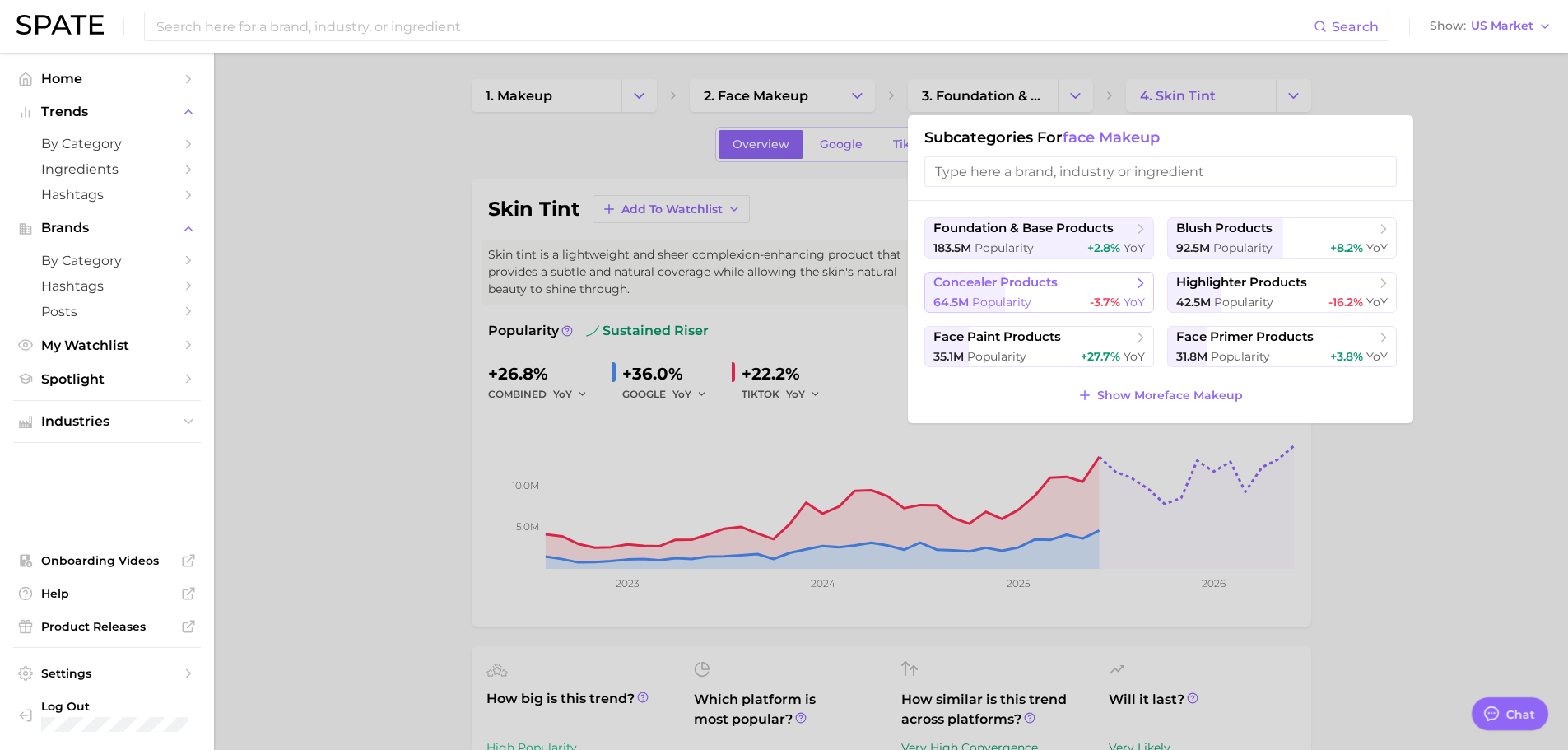 click on "Popularity" at bounding box center (1002, 302) 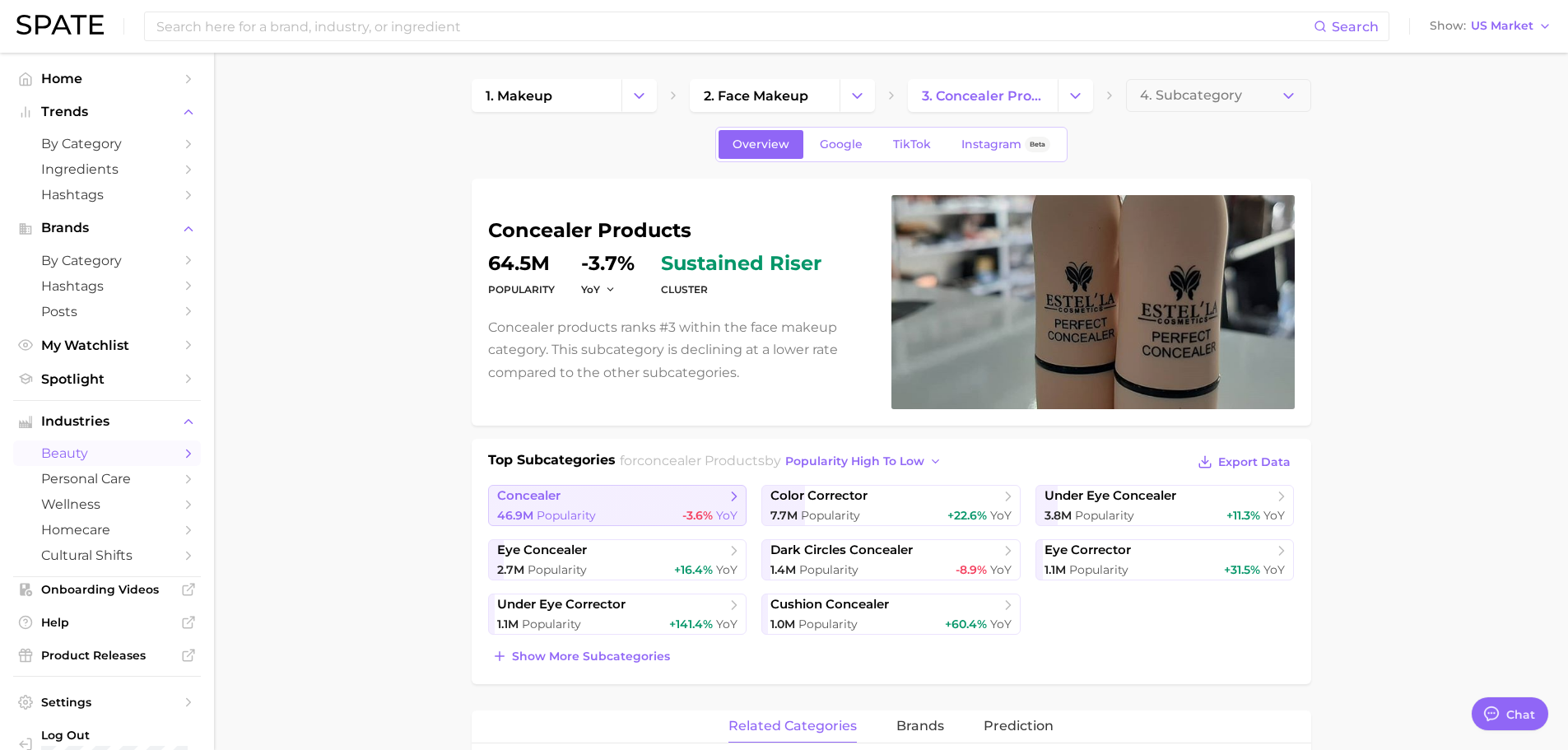 click on "-3.6%" at bounding box center (697, 515) 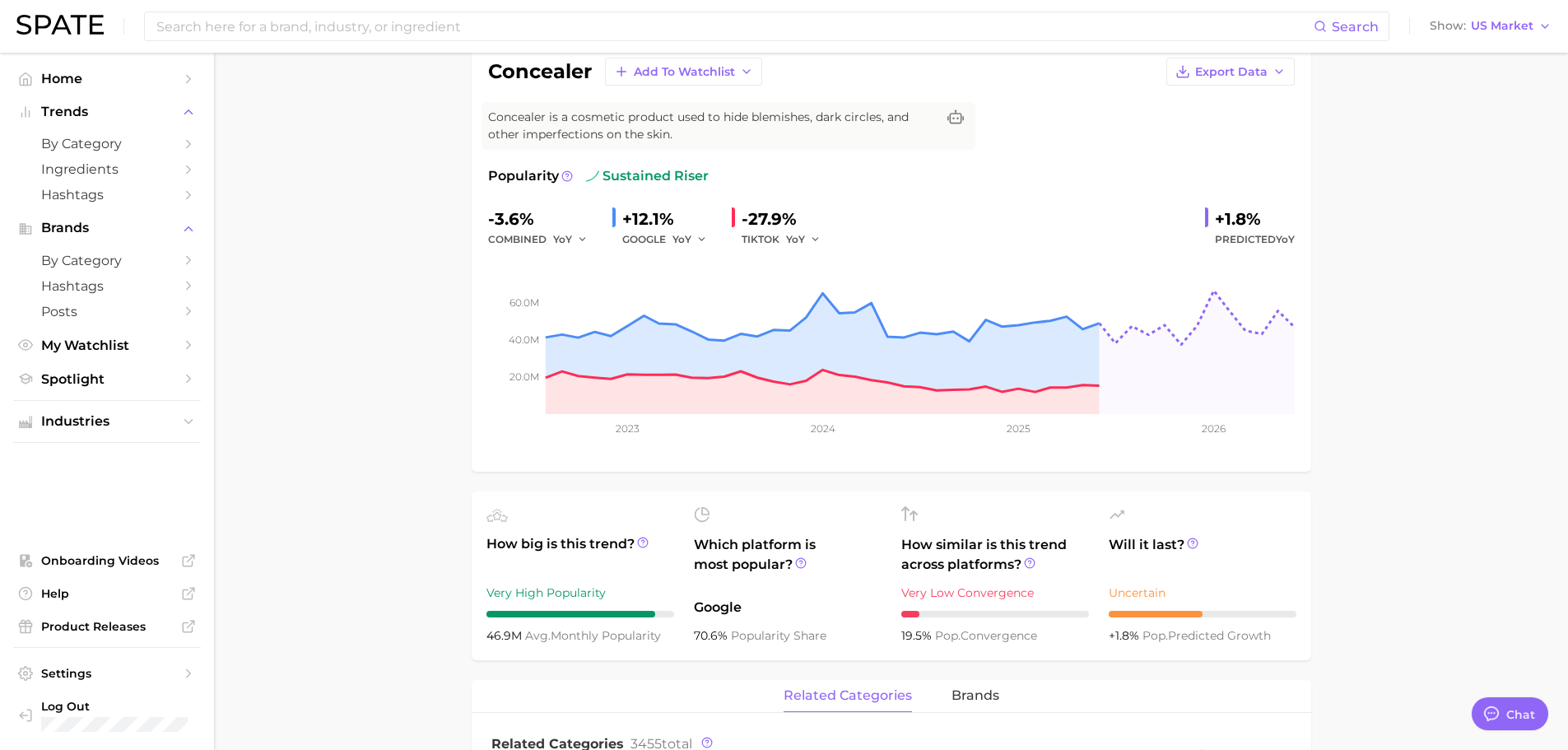 scroll, scrollTop: 165, scrollLeft: 0, axis: vertical 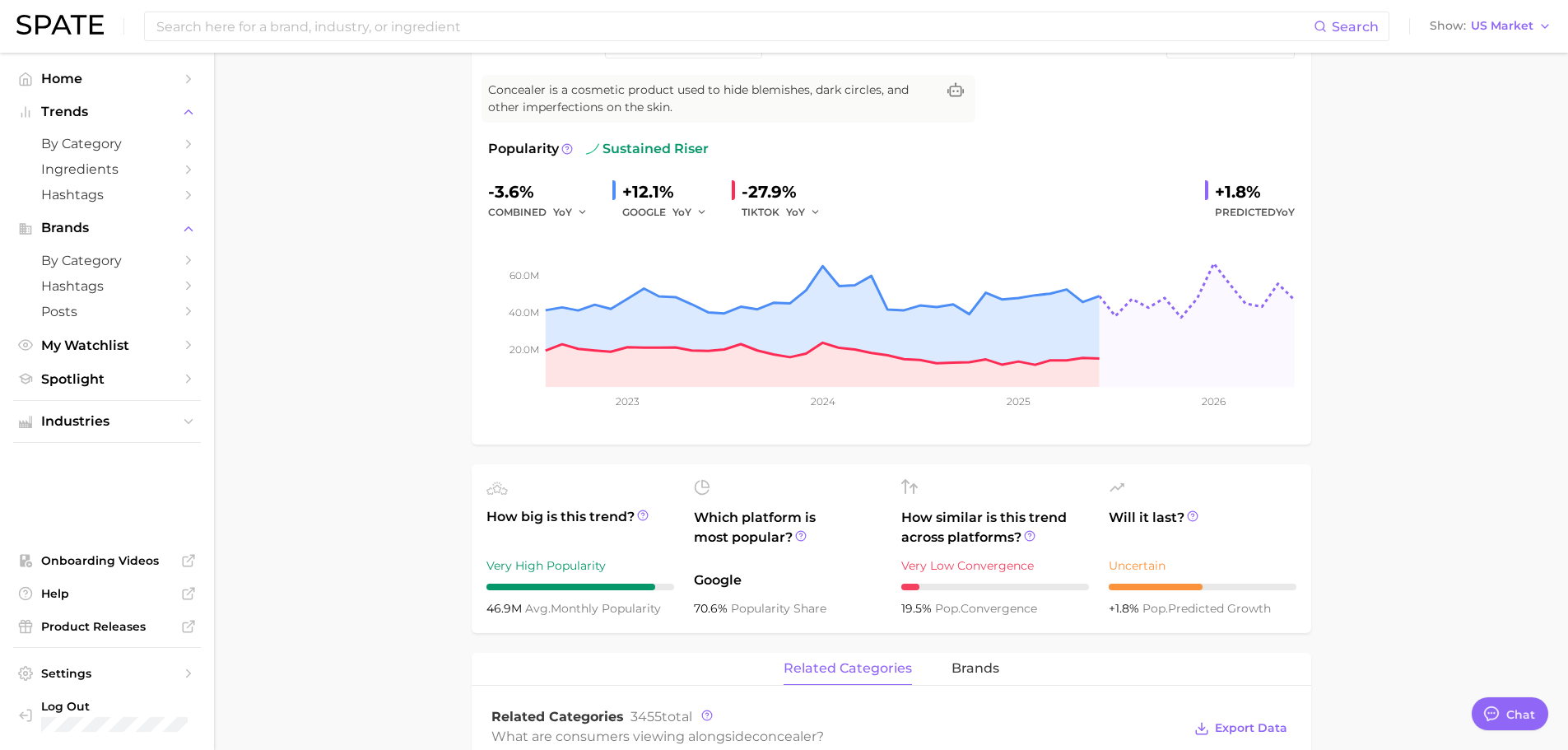 drag, startPoint x: 1392, startPoint y: 491, endPoint x: 1546, endPoint y: 519, distance: 156.52476 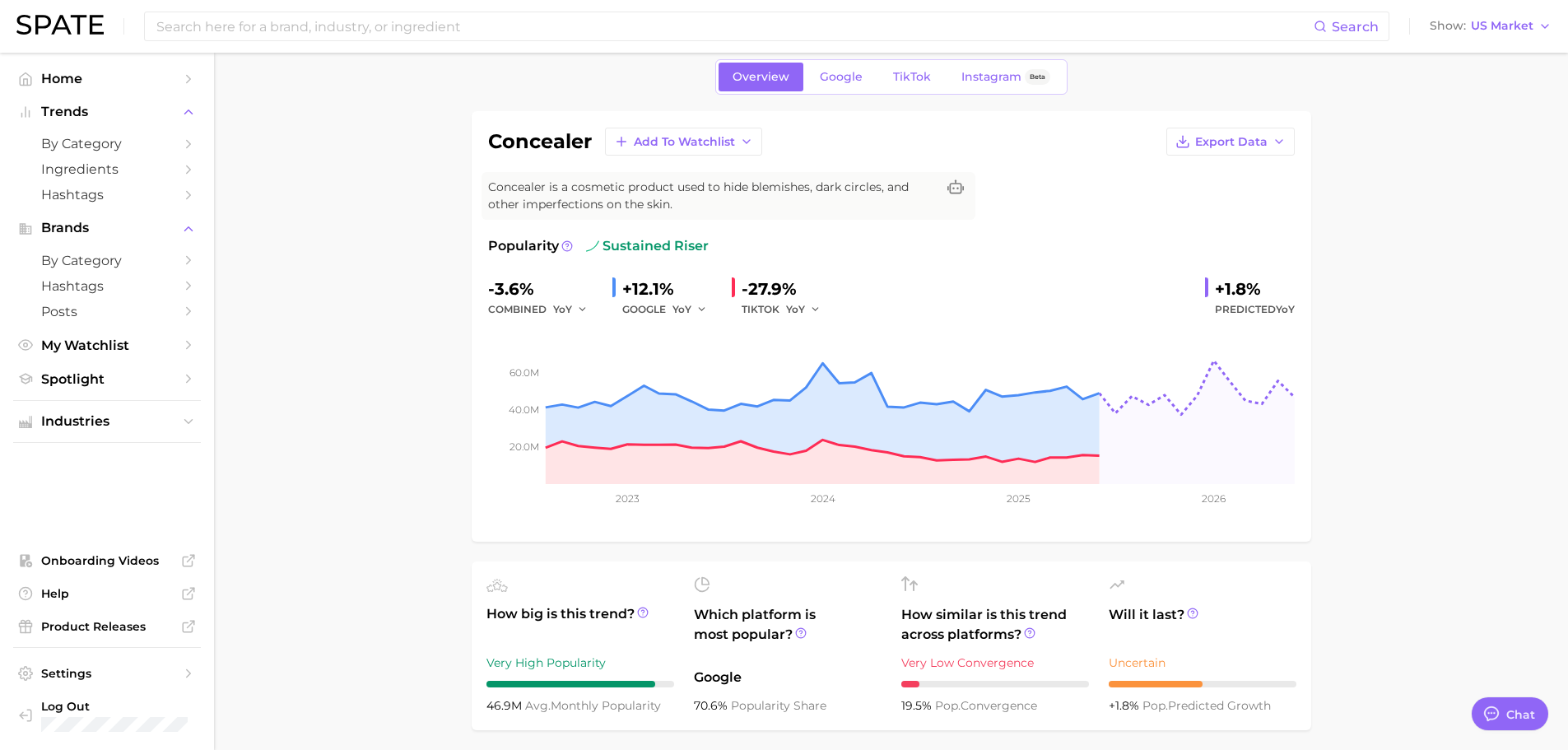 scroll, scrollTop: 0, scrollLeft: 0, axis: both 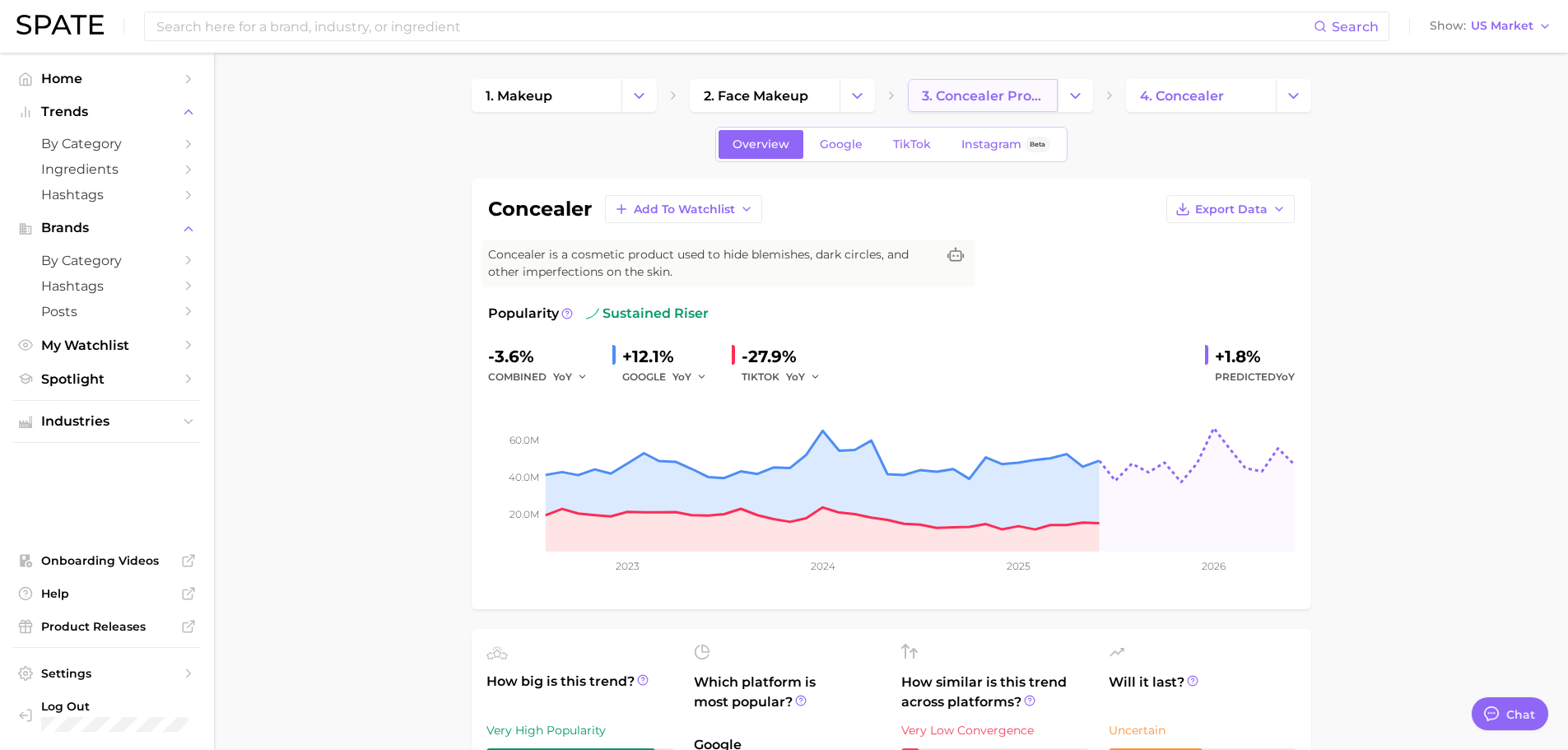 click on "3. concealer products" at bounding box center (983, 95) 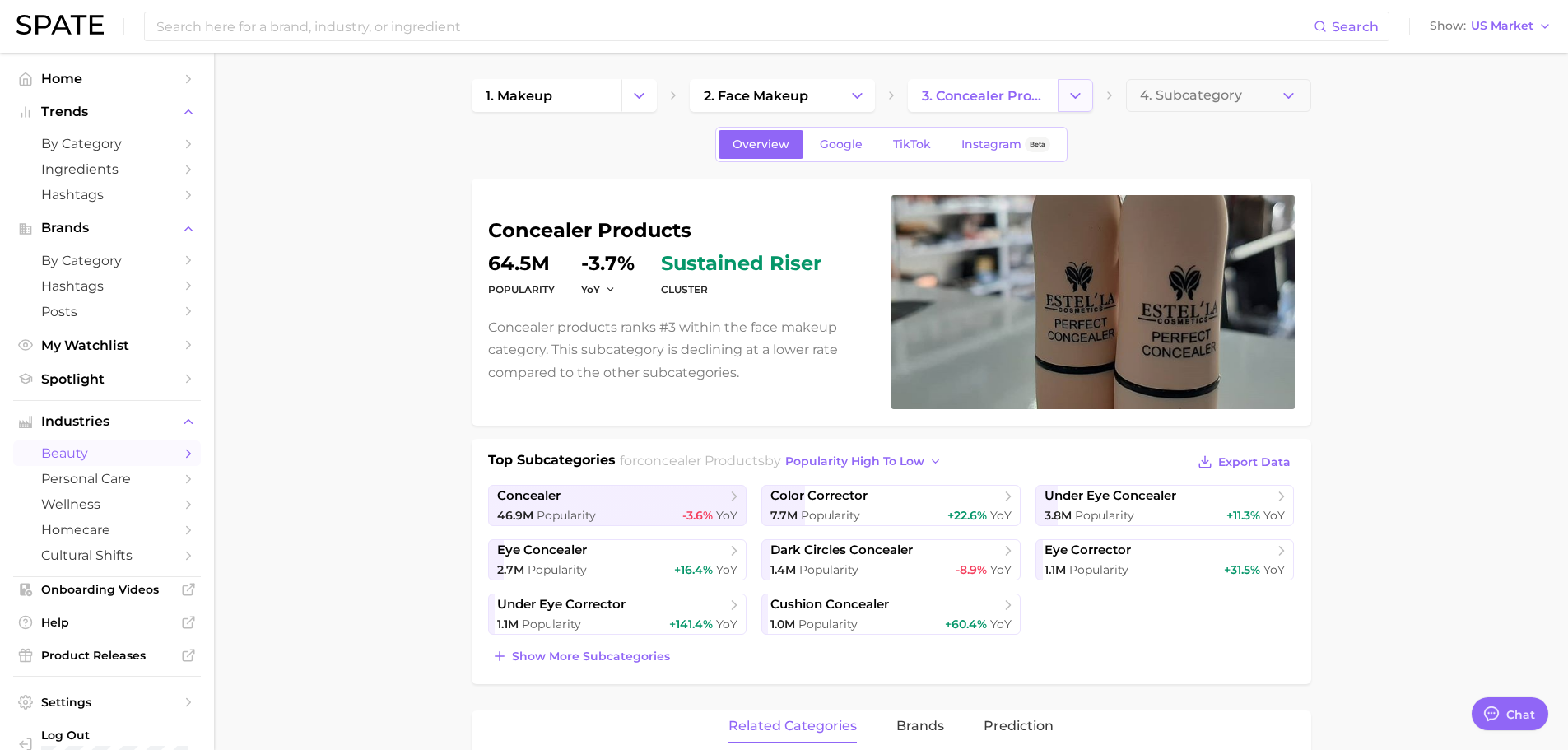 click 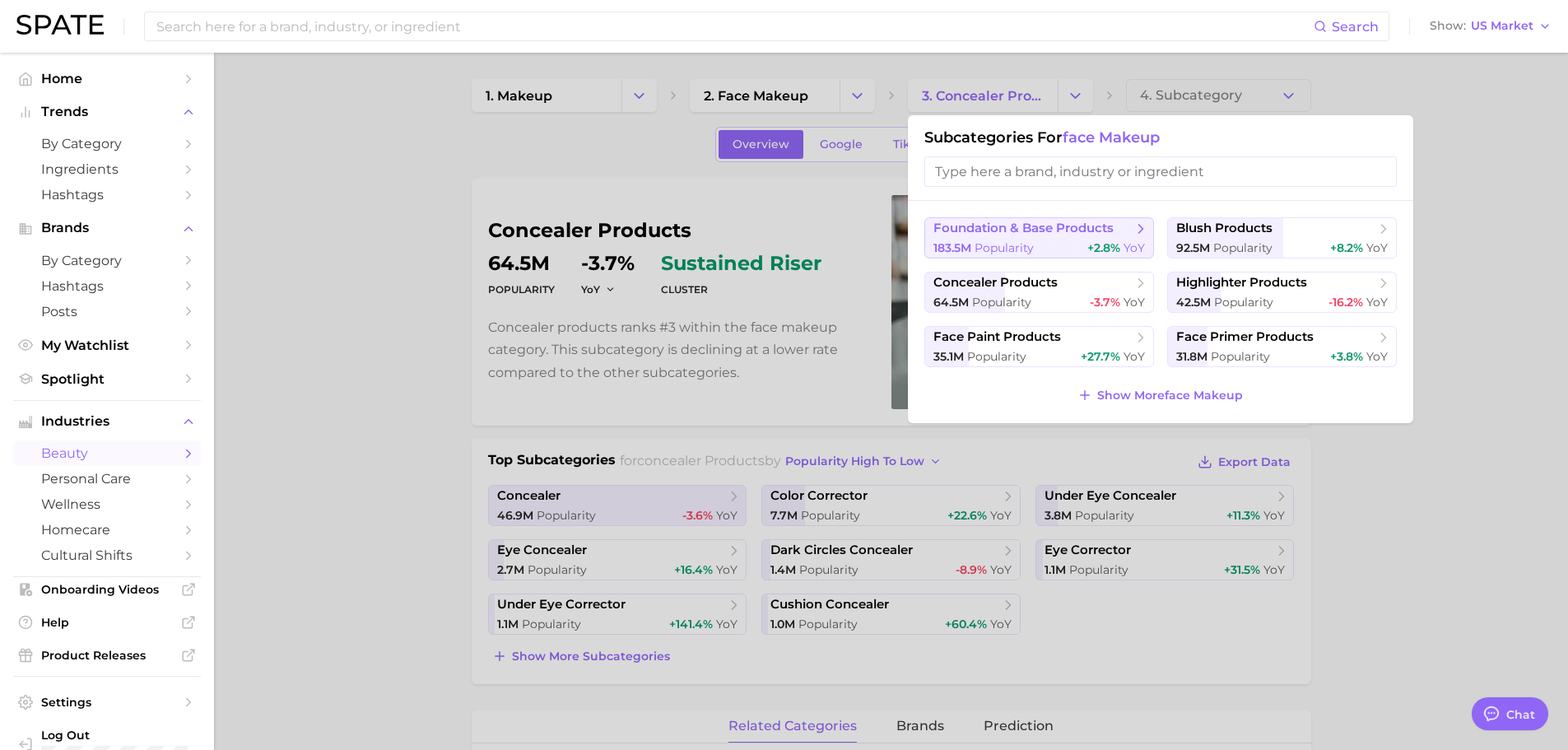 click on "Popularity" at bounding box center [1004, 248] 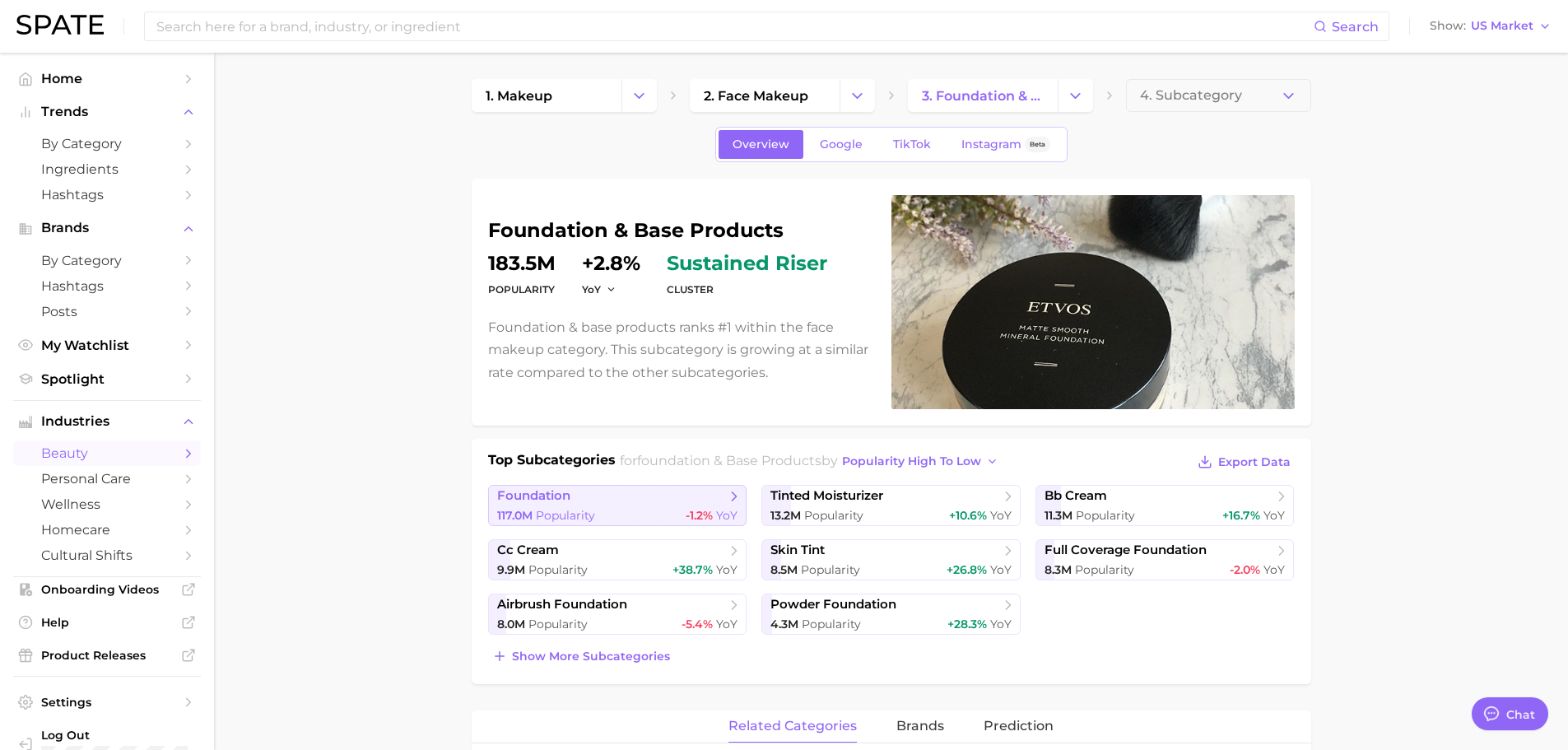 click on "foundation 117.0m   Popularity -1.2%   YoY" at bounding box center [617, 505] 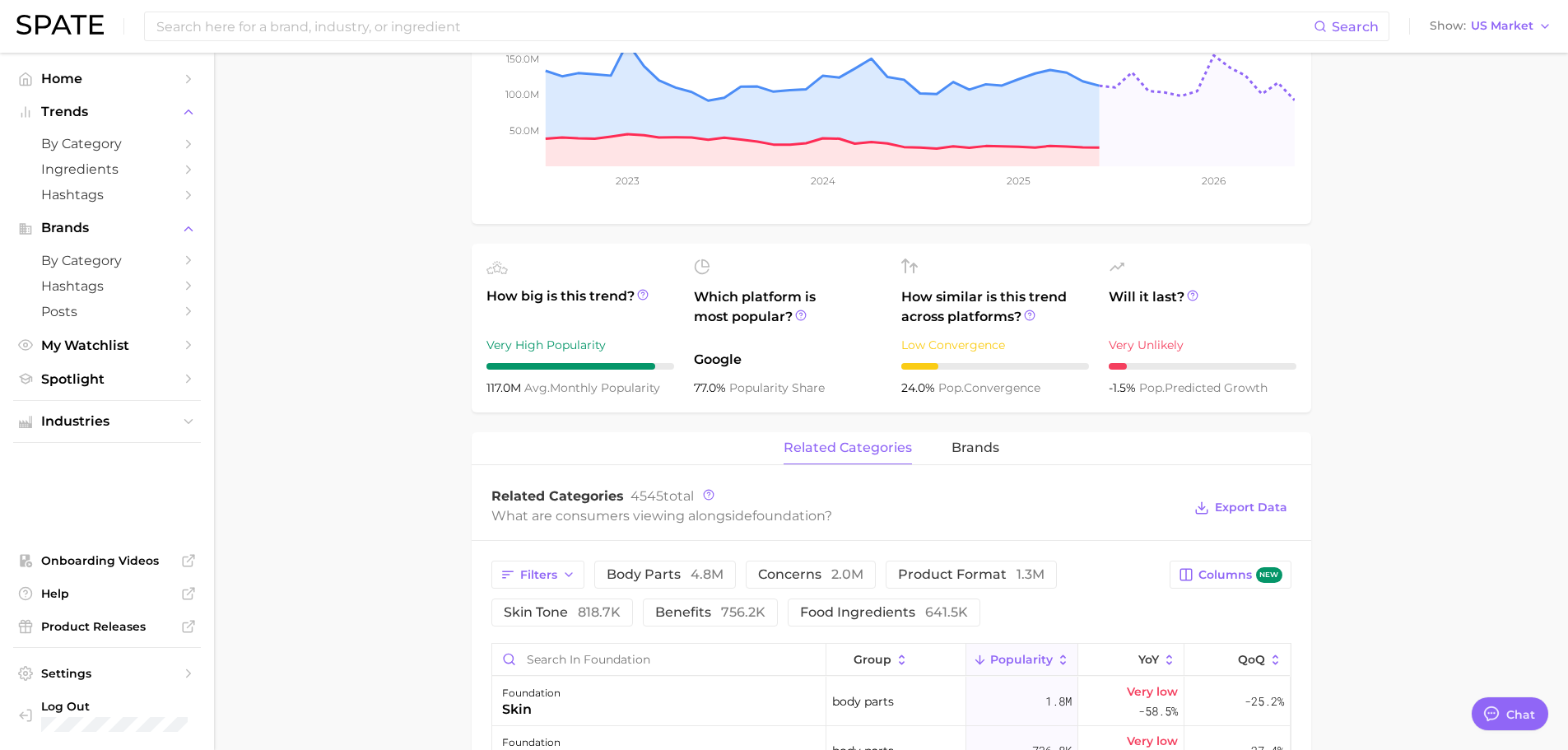 scroll, scrollTop: 412, scrollLeft: 0, axis: vertical 